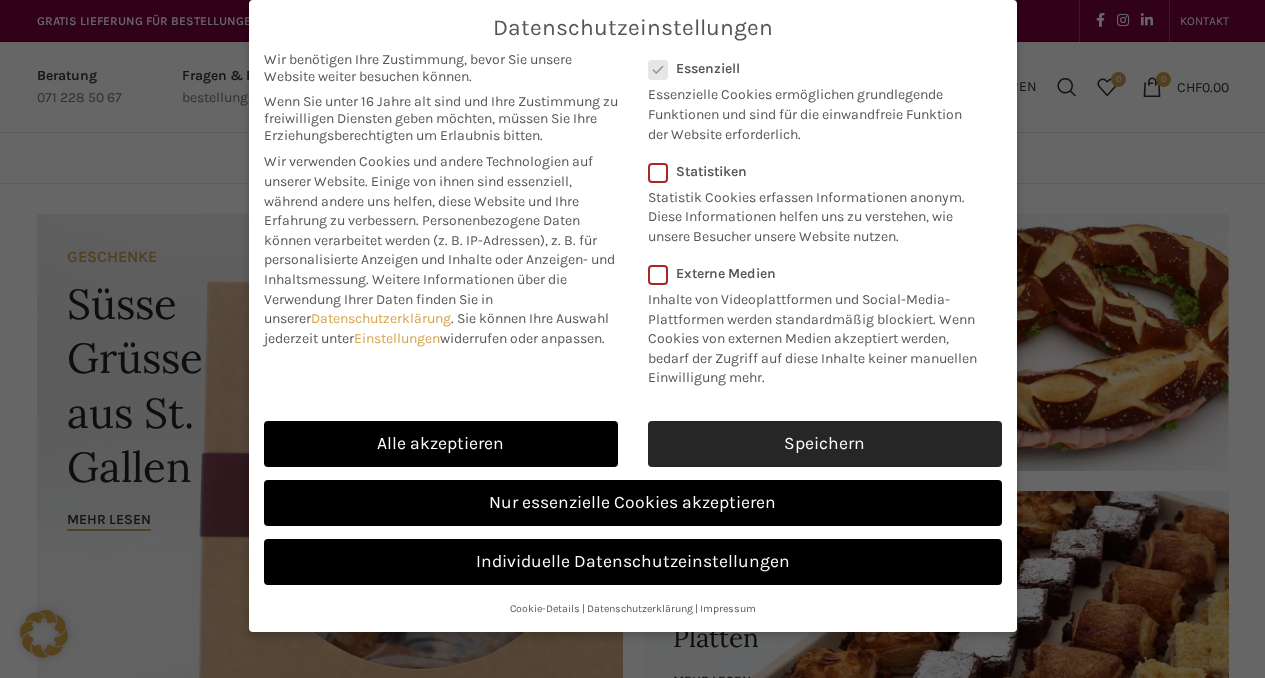 scroll, scrollTop: 0, scrollLeft: 0, axis: both 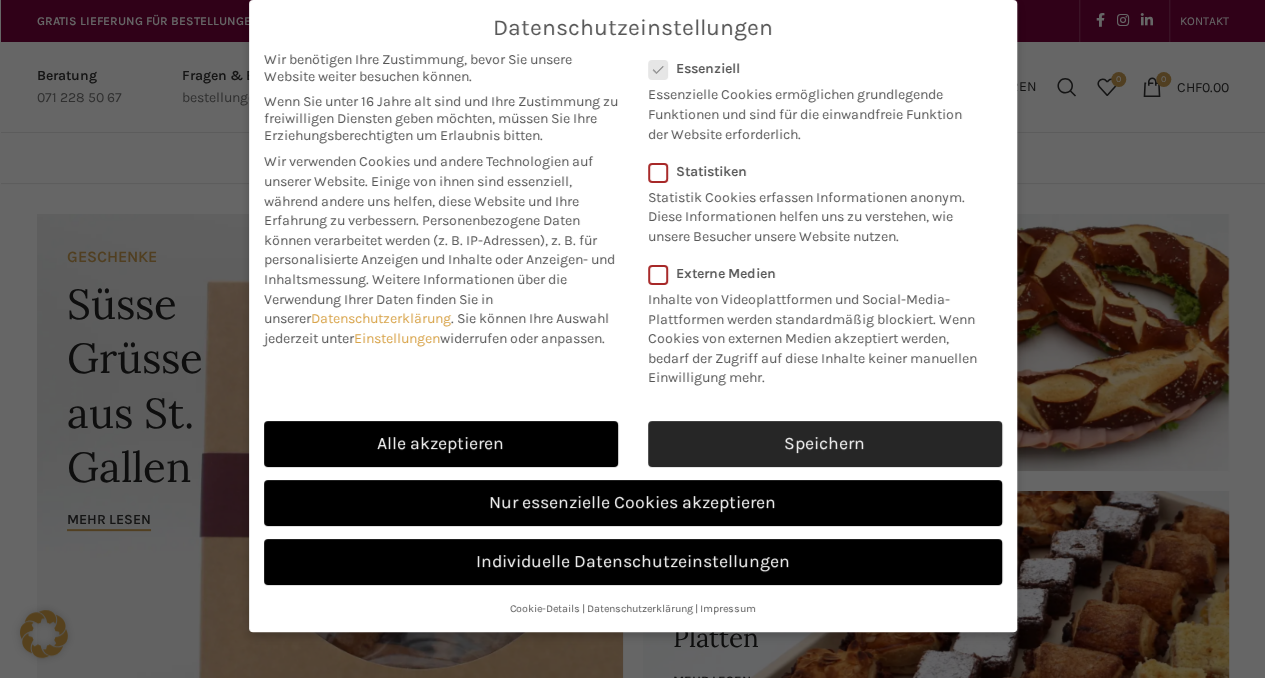 click on "Speichern" at bounding box center [825, 444] 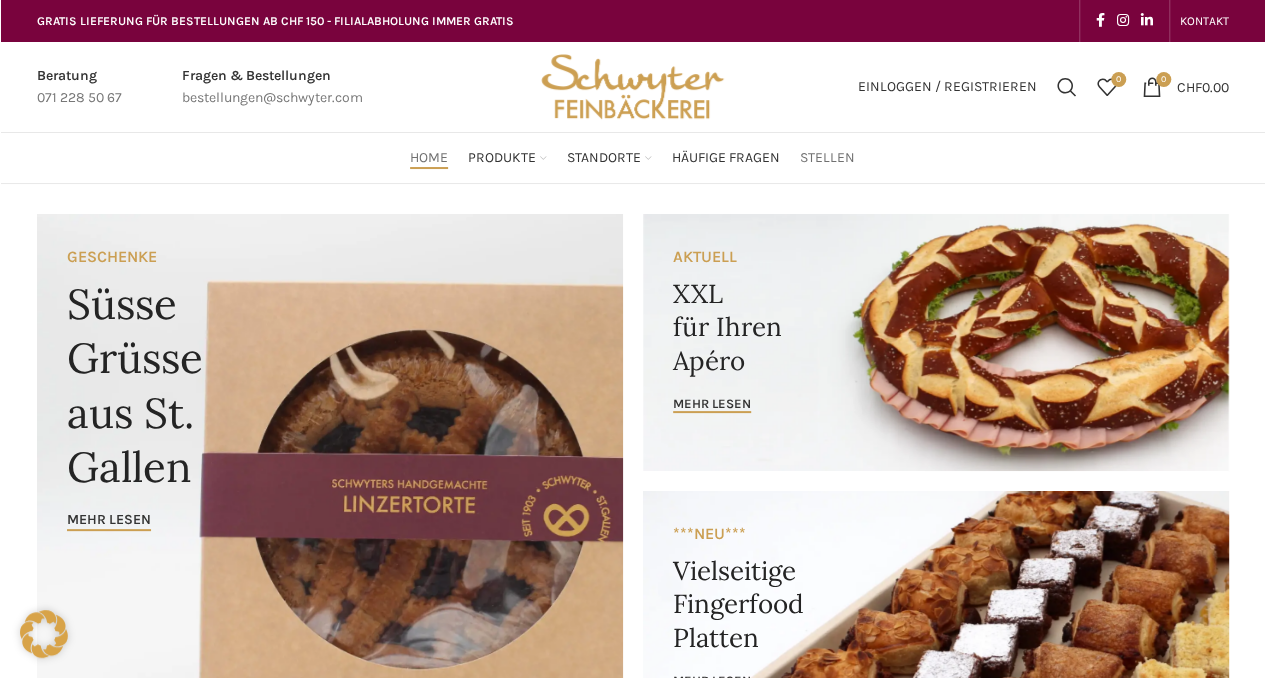 click on "Stellen" at bounding box center (827, 158) 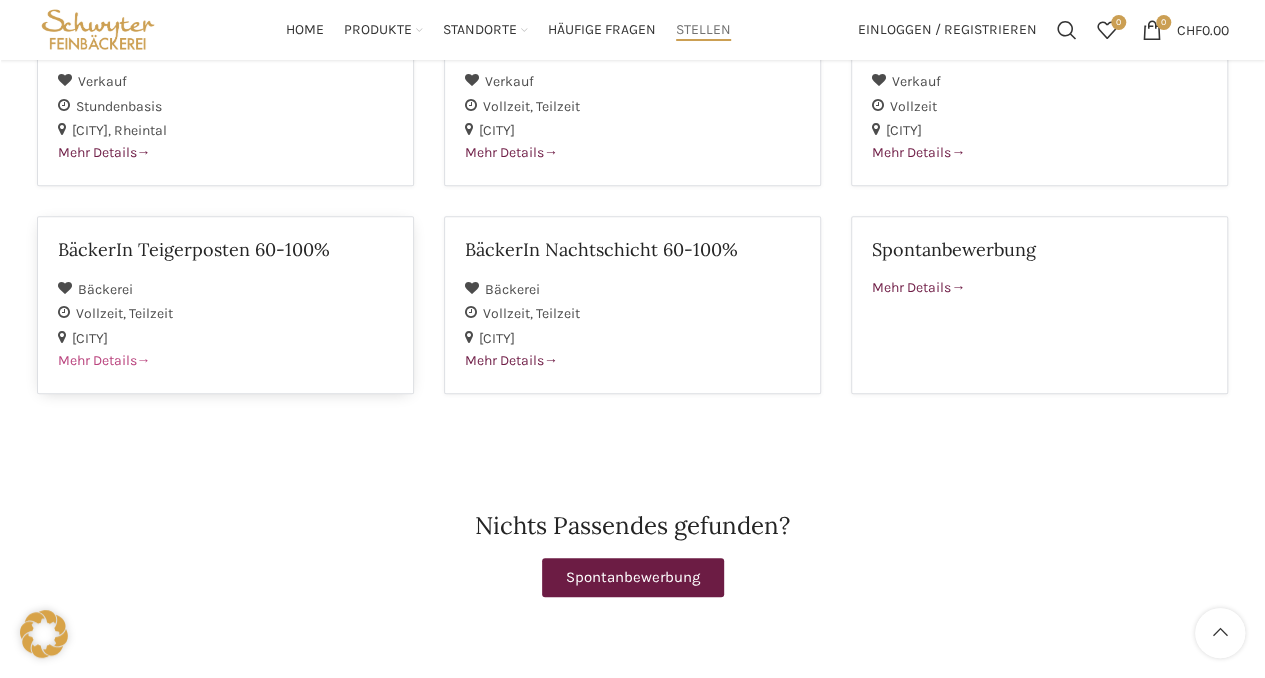 scroll, scrollTop: 814, scrollLeft: 0, axis: vertical 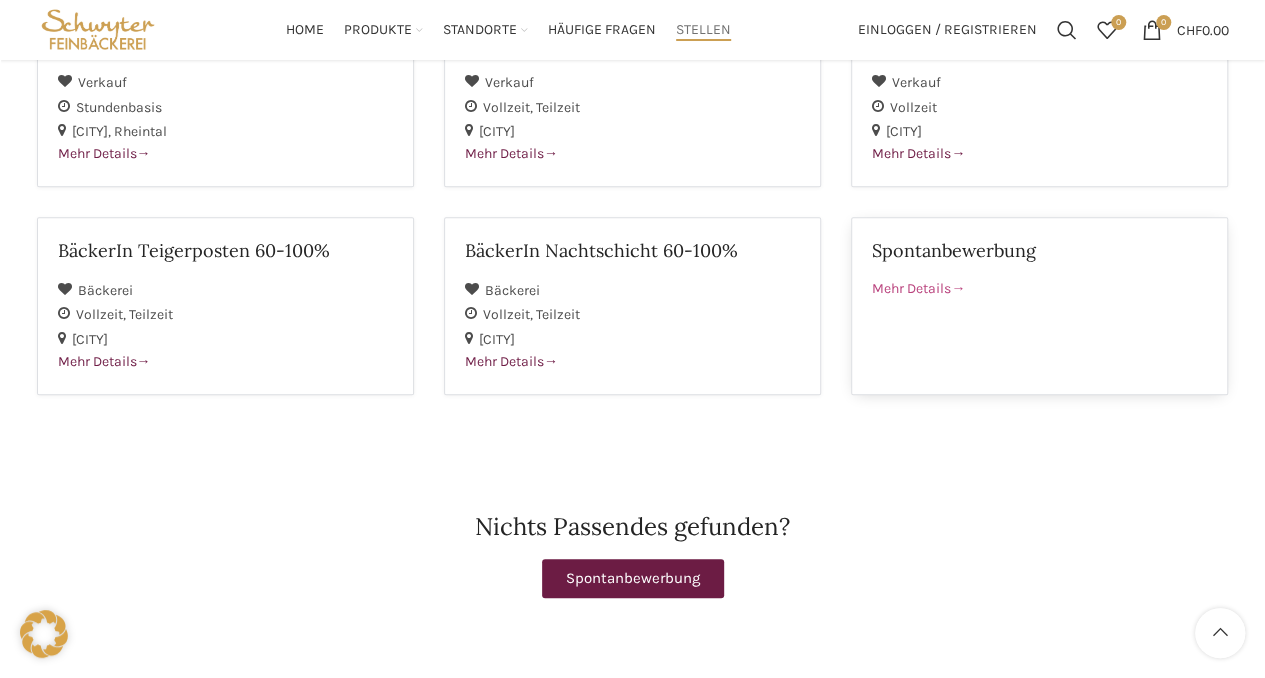click on "Spontanbewerbung
Mehr Details" at bounding box center (1039, 306) 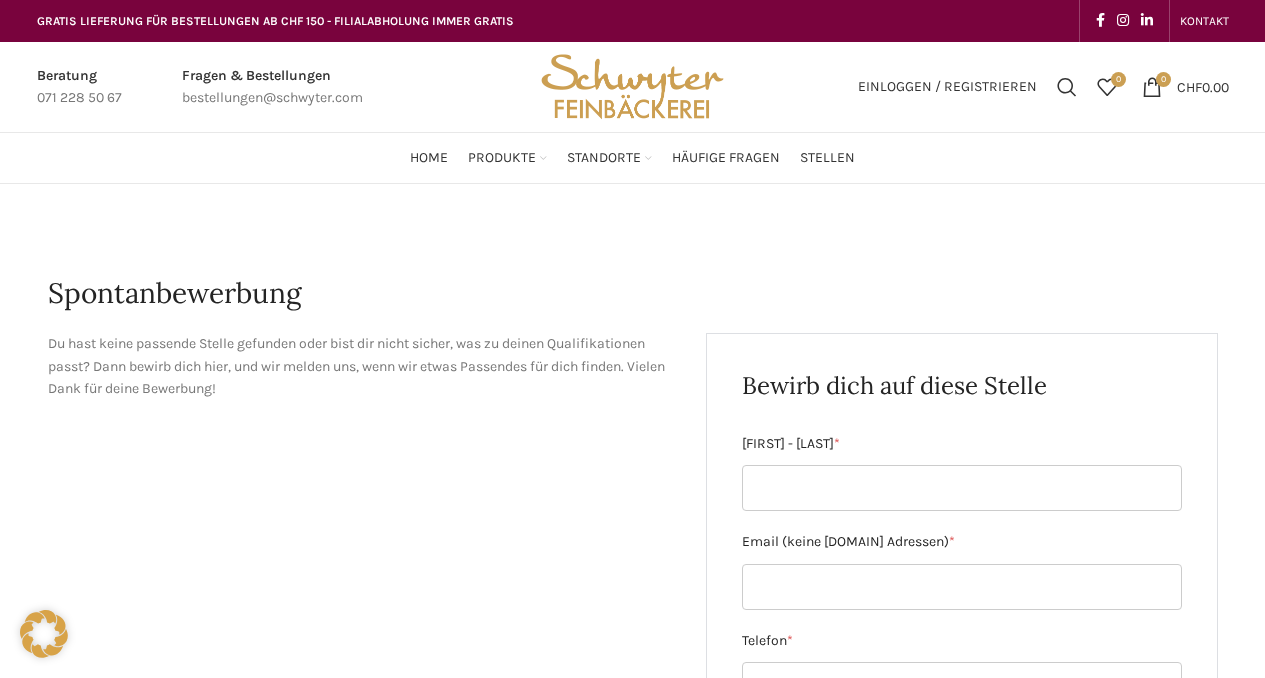 scroll, scrollTop: 0, scrollLeft: 0, axis: both 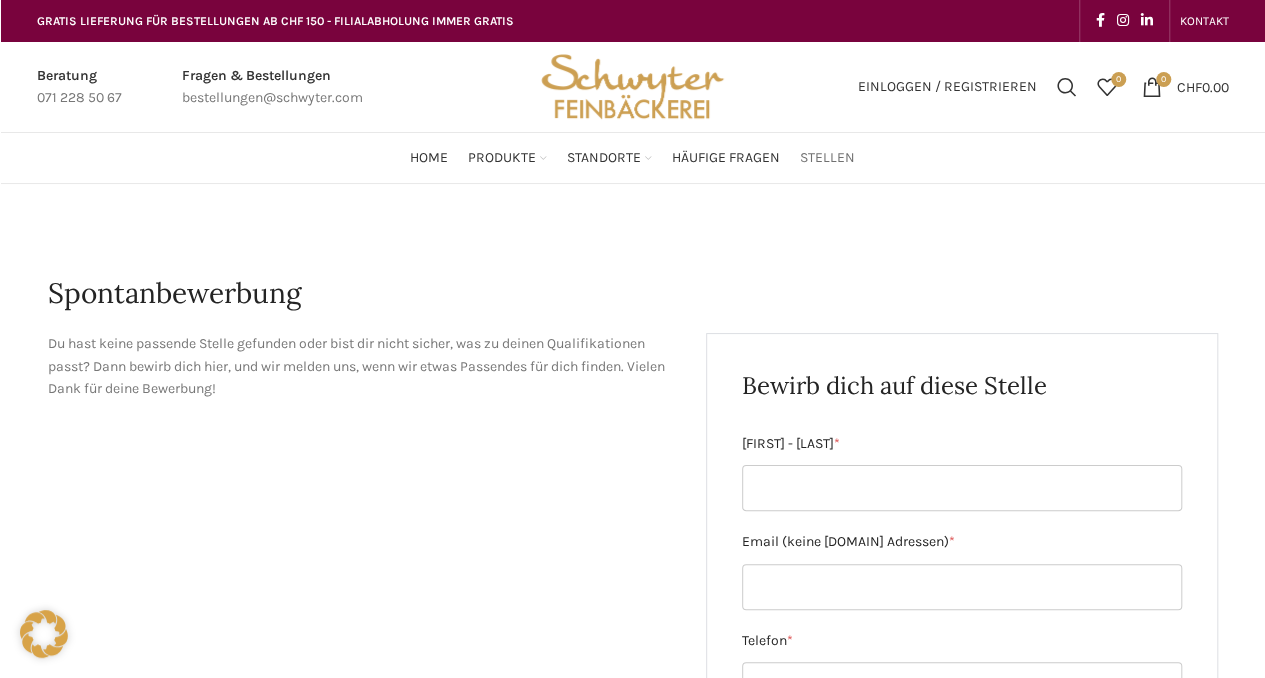 click on "Stellen" at bounding box center (827, 158) 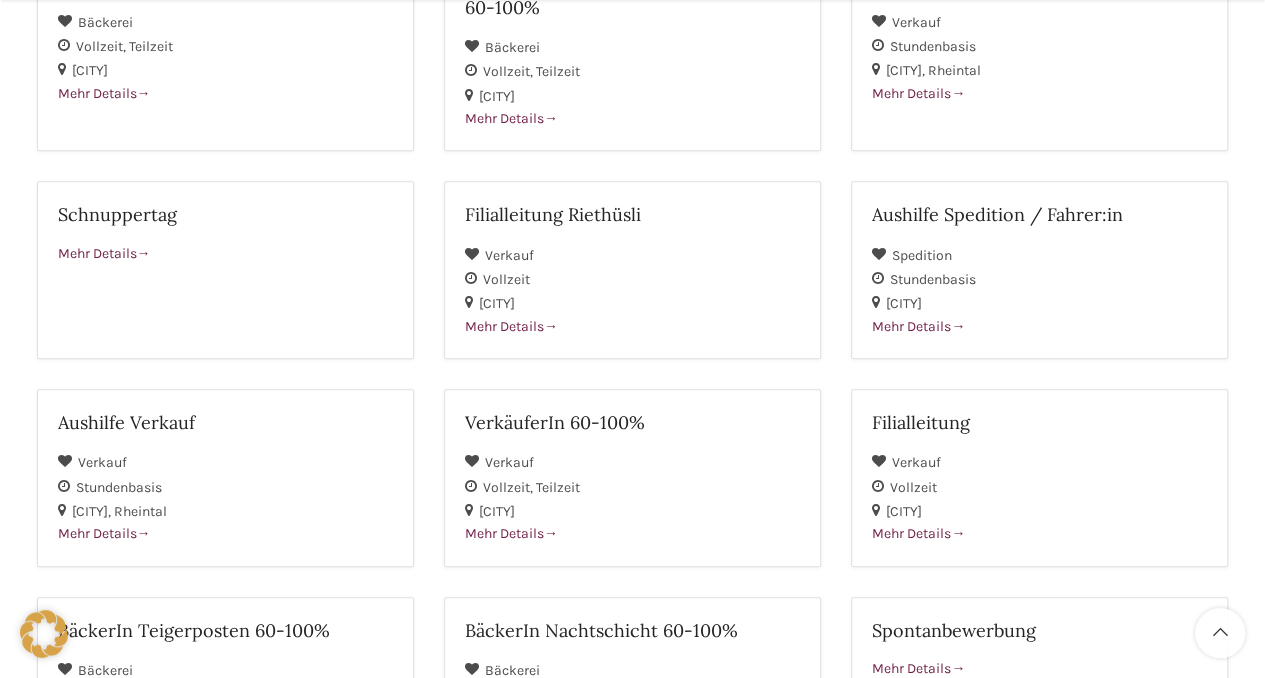 scroll, scrollTop: 440, scrollLeft: 0, axis: vertical 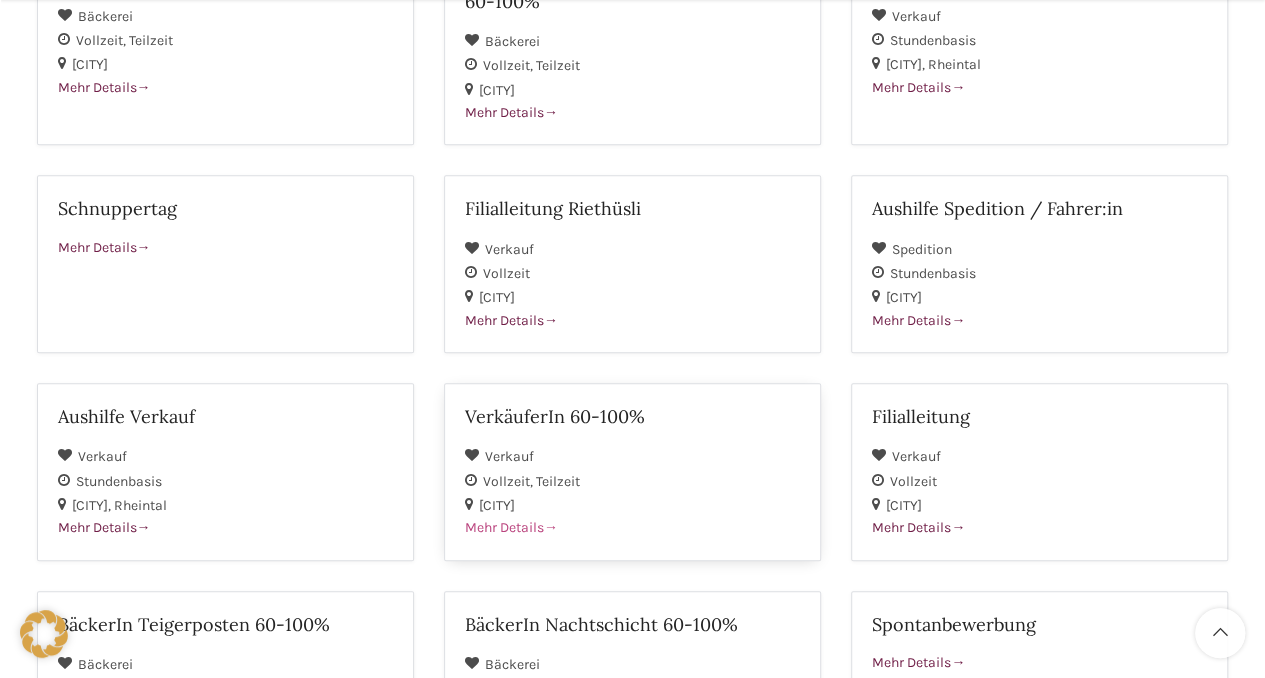 click at bounding box center (551, 527) 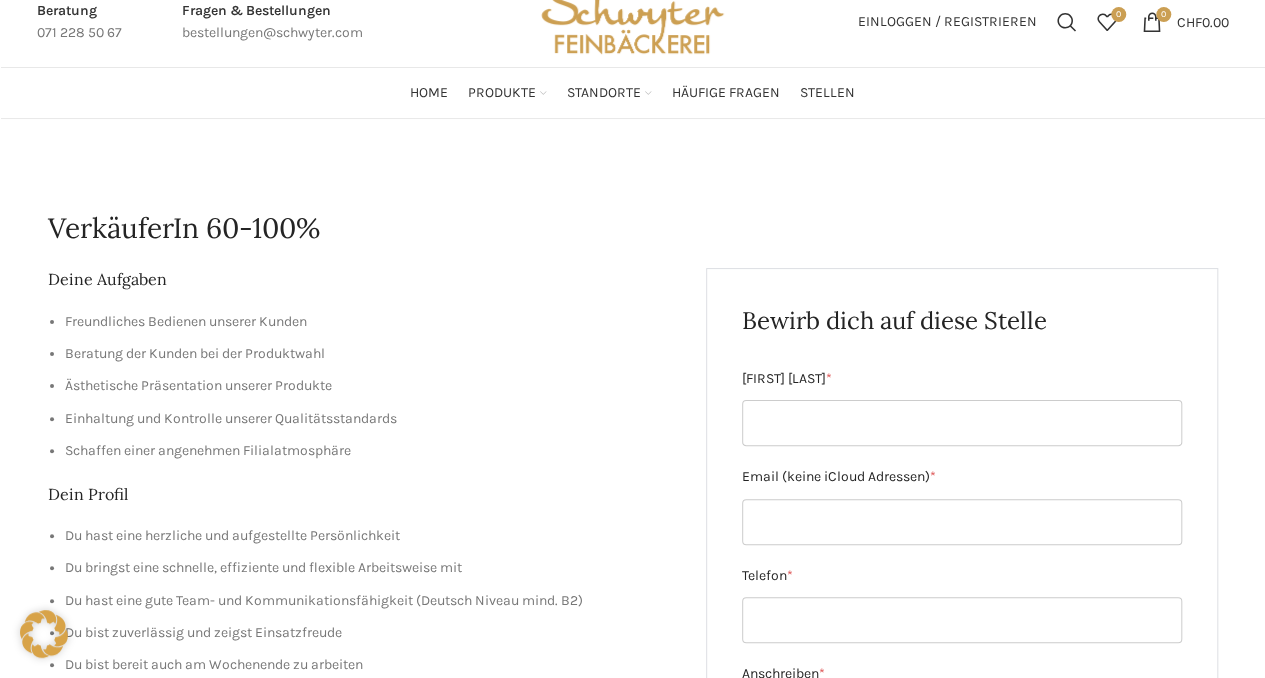 scroll, scrollTop: 0, scrollLeft: 0, axis: both 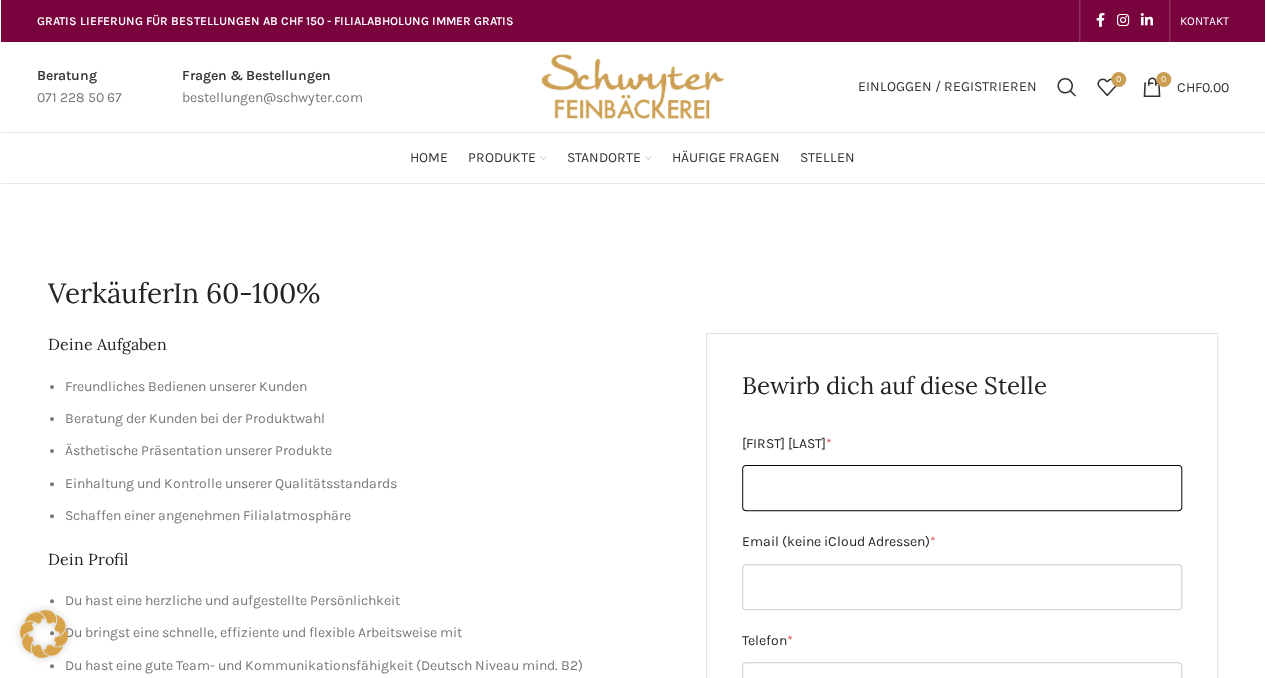 click on "[FIRST] [LAST]  *" at bounding box center (962, 488) 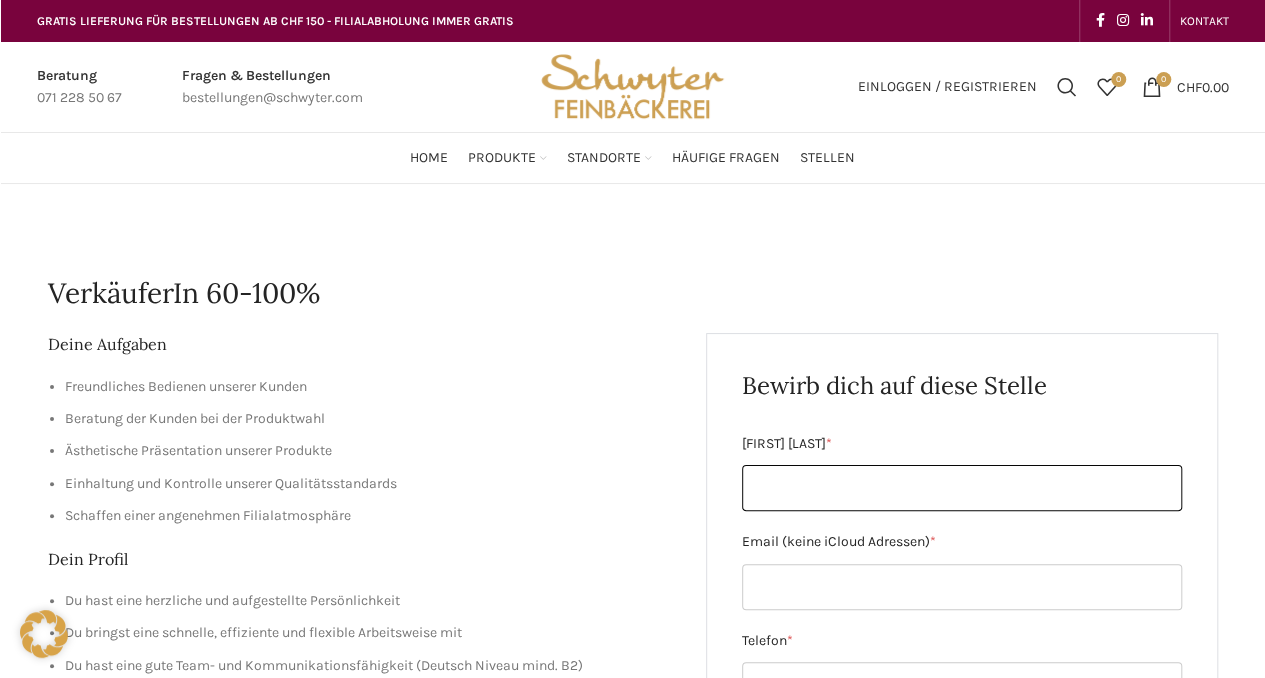 type on "[FIRST] [LAST]" 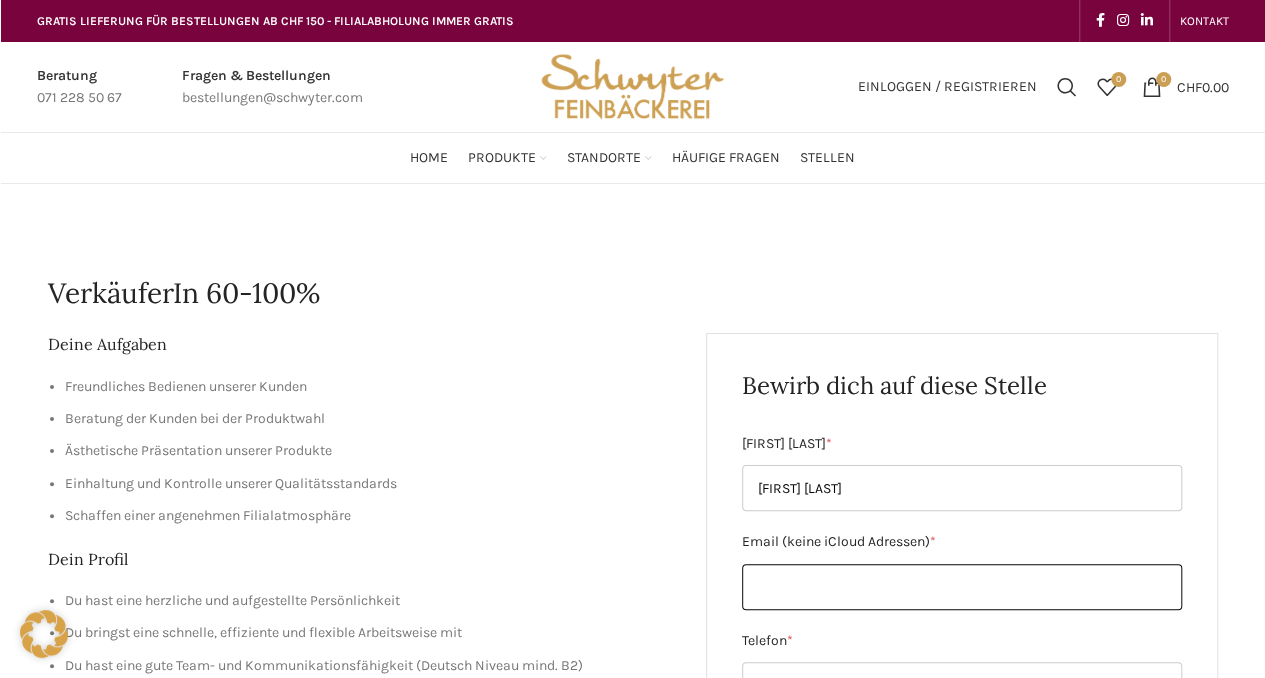 type on "[EMAIL]" 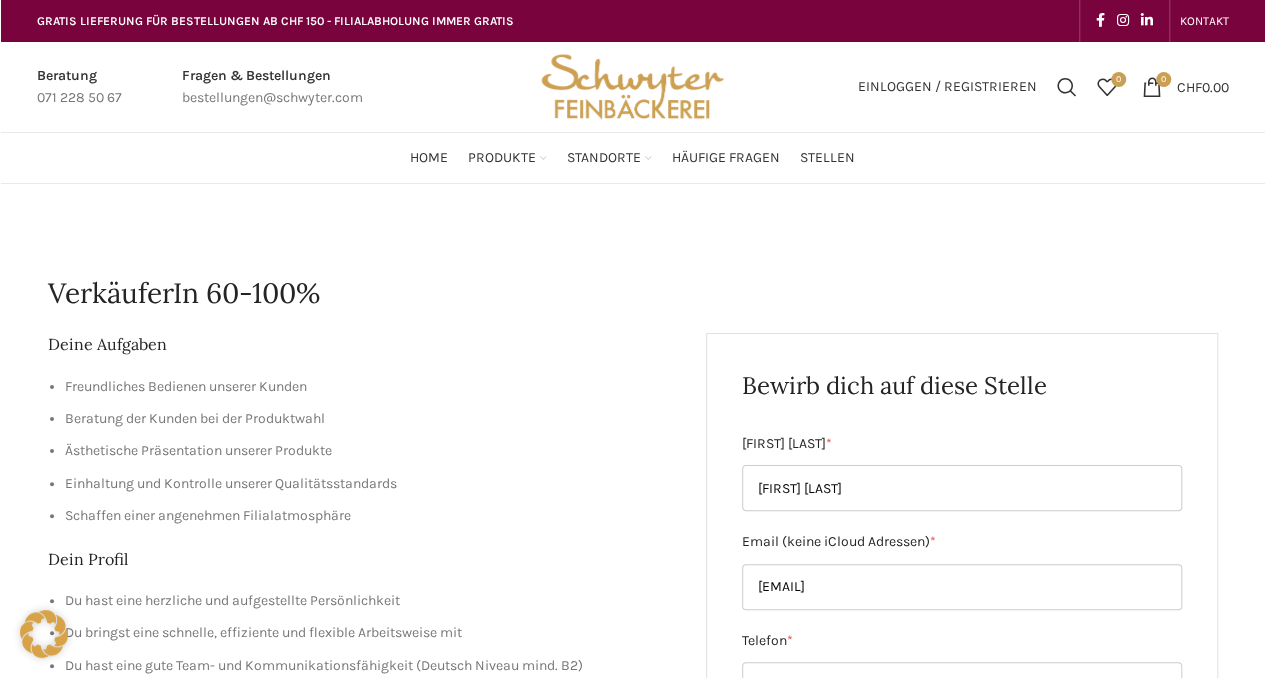 type on "[PHONE]" 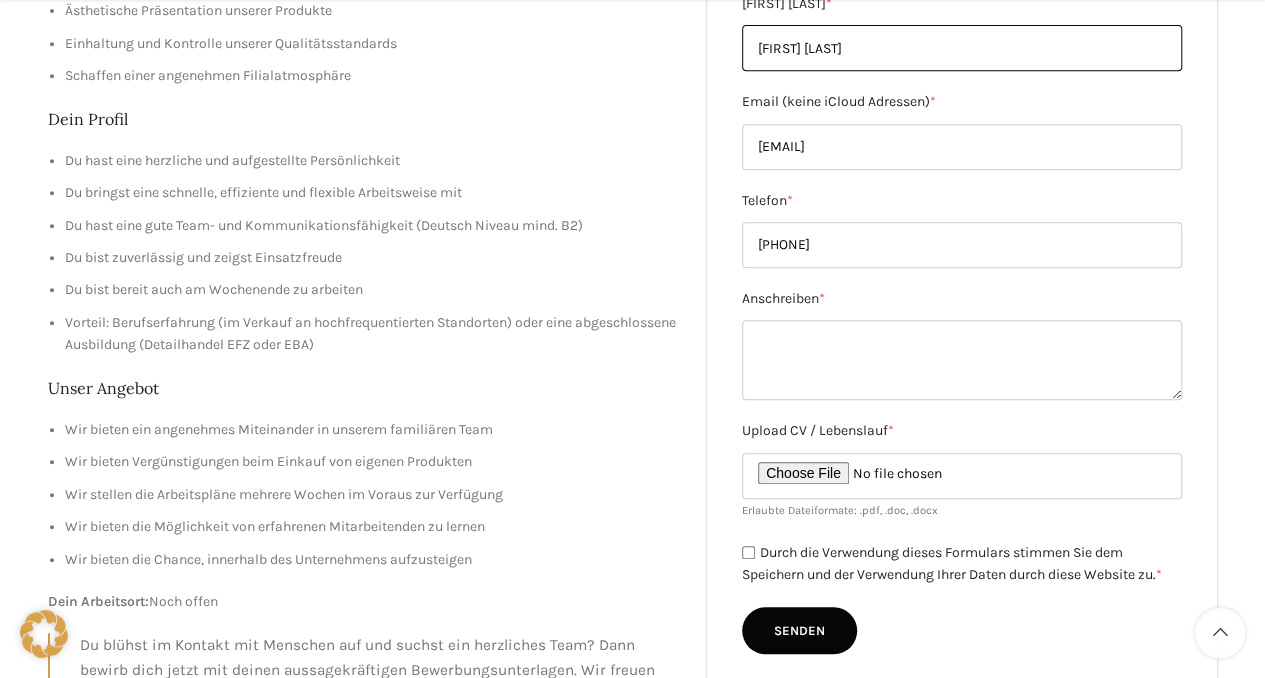 scroll, scrollTop: 442, scrollLeft: 0, axis: vertical 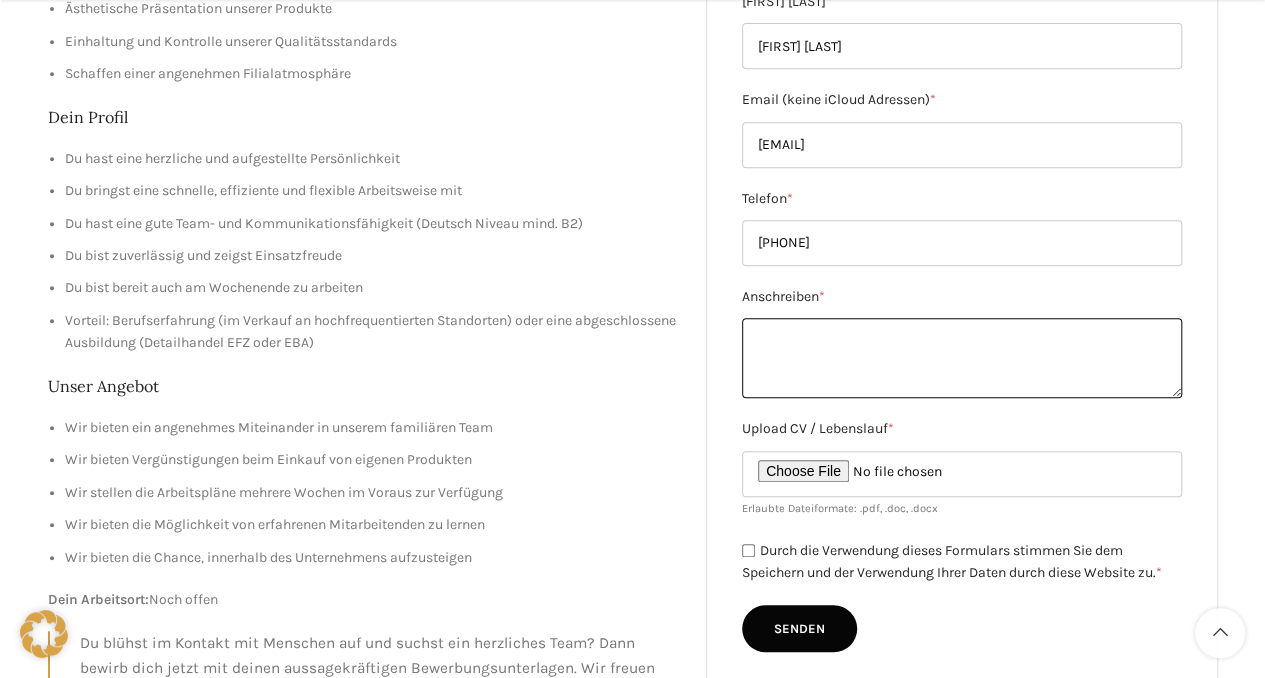 click on "Anschreiben  *" at bounding box center (962, 358) 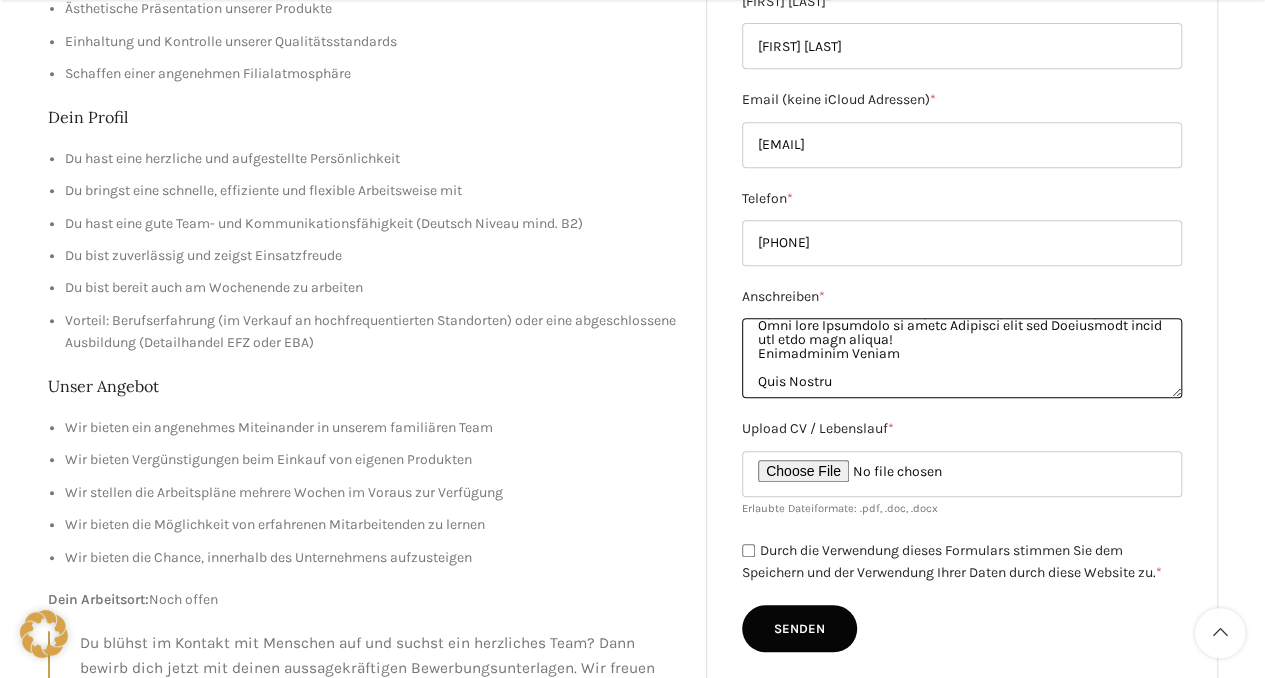 scroll, scrollTop: 0, scrollLeft: 0, axis: both 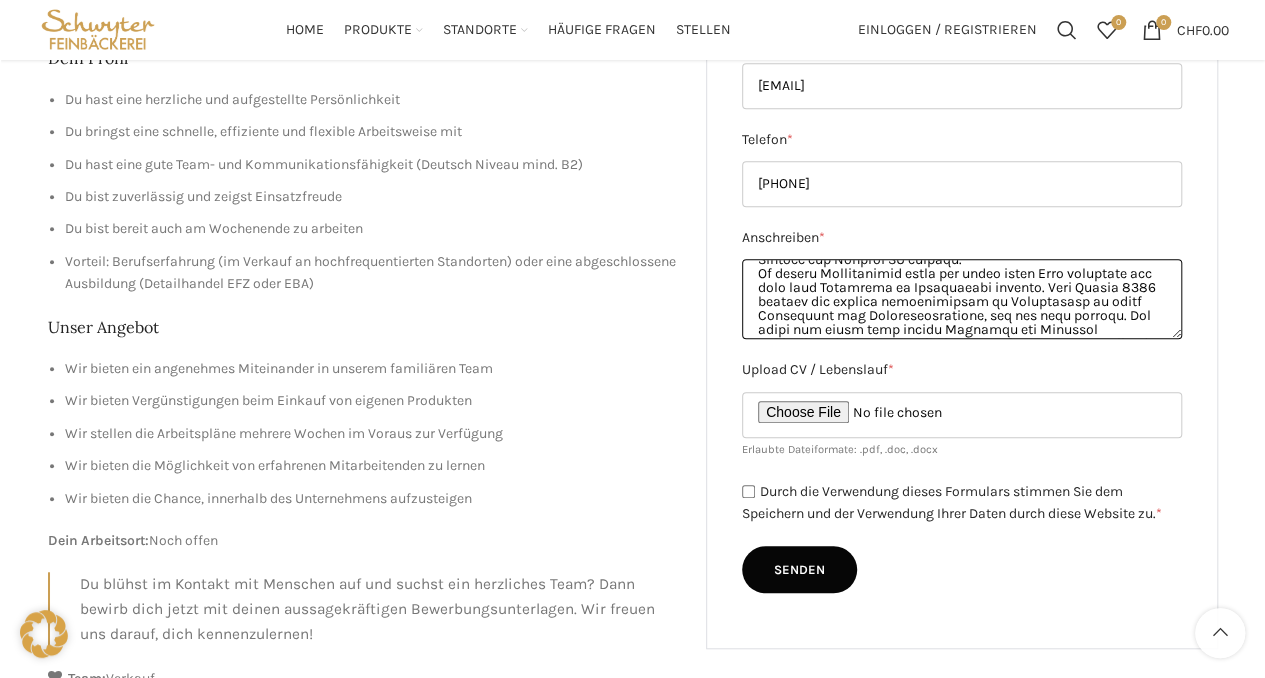 click on "Anschreiben  *" at bounding box center [962, 299] 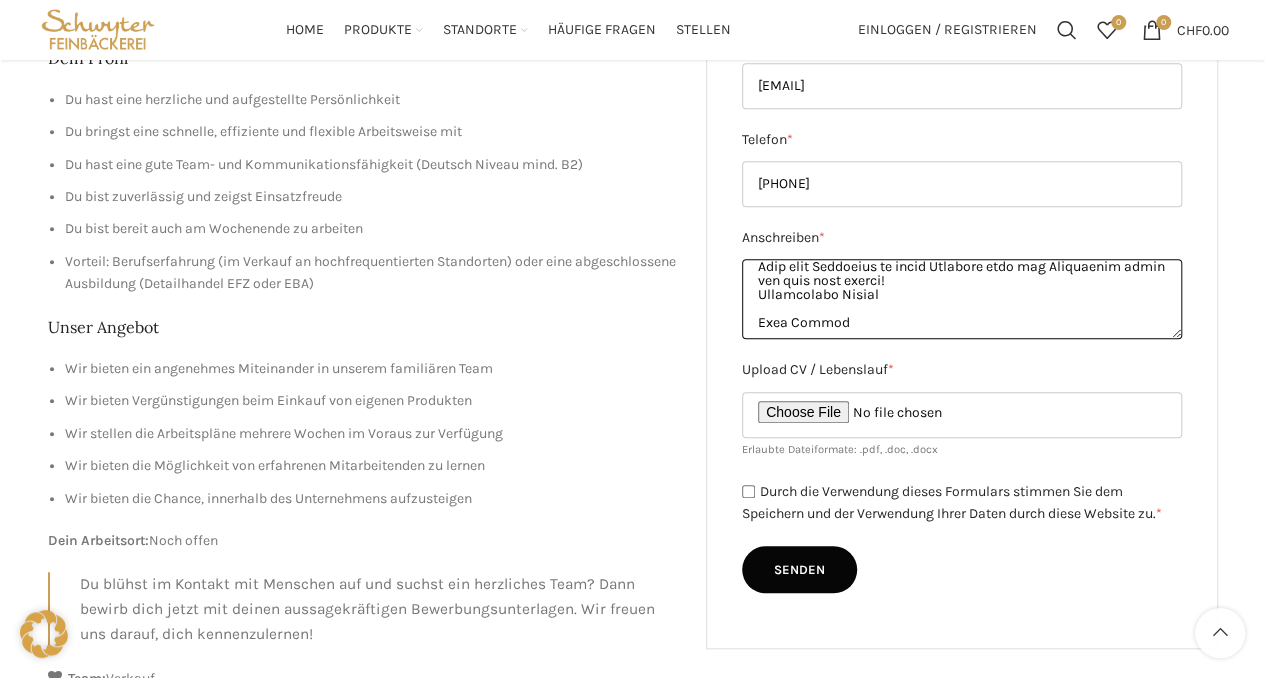 scroll, scrollTop: 287, scrollLeft: 0, axis: vertical 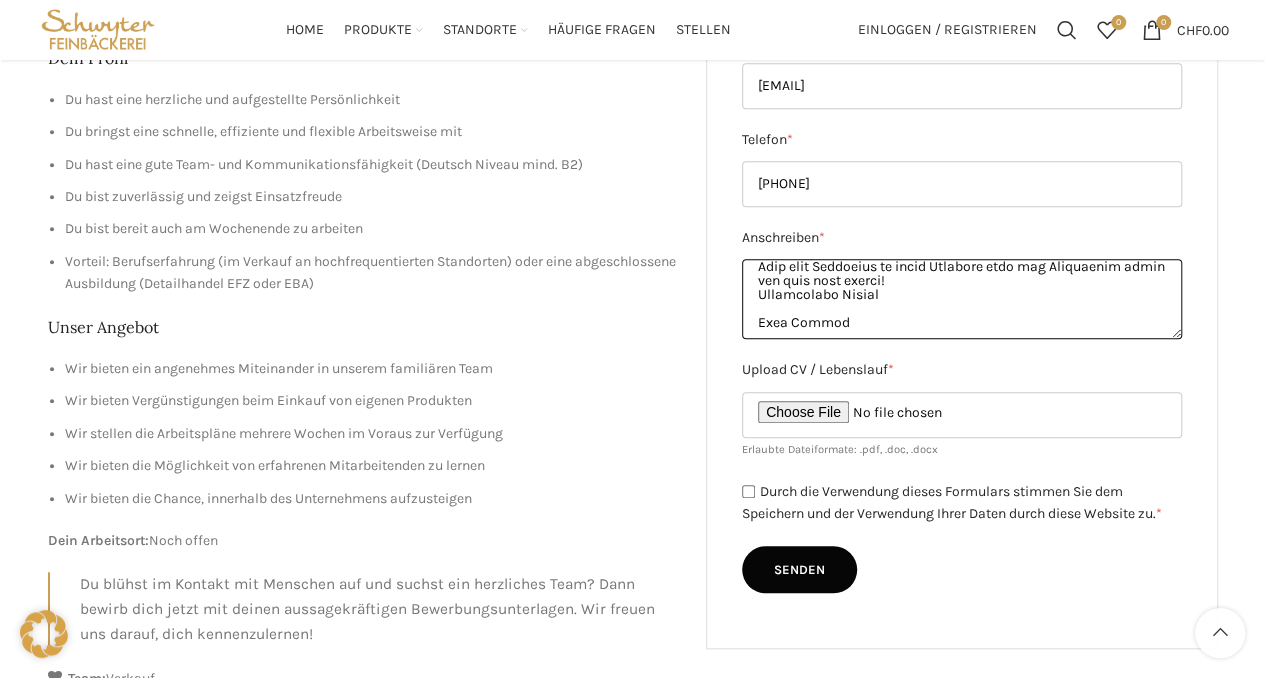 click on "Anschreiben  *" at bounding box center (962, 299) 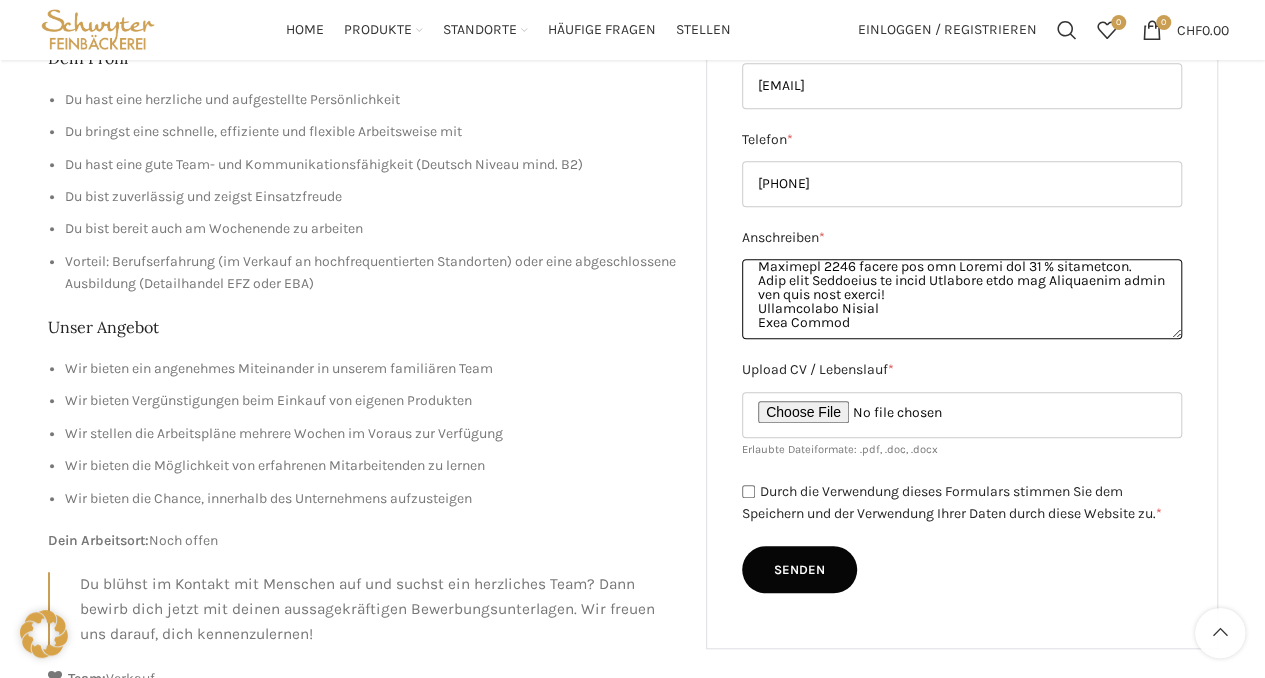scroll, scrollTop: 273, scrollLeft: 0, axis: vertical 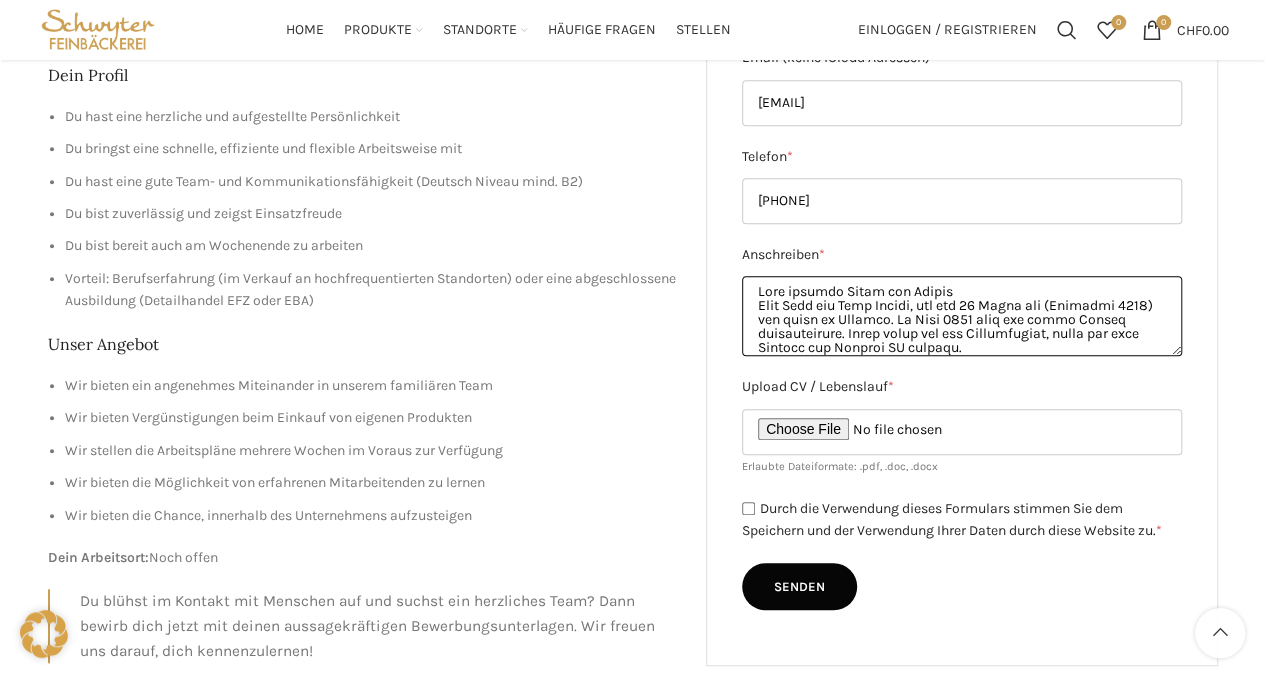 click on "Anschreiben  *" at bounding box center [962, 316] 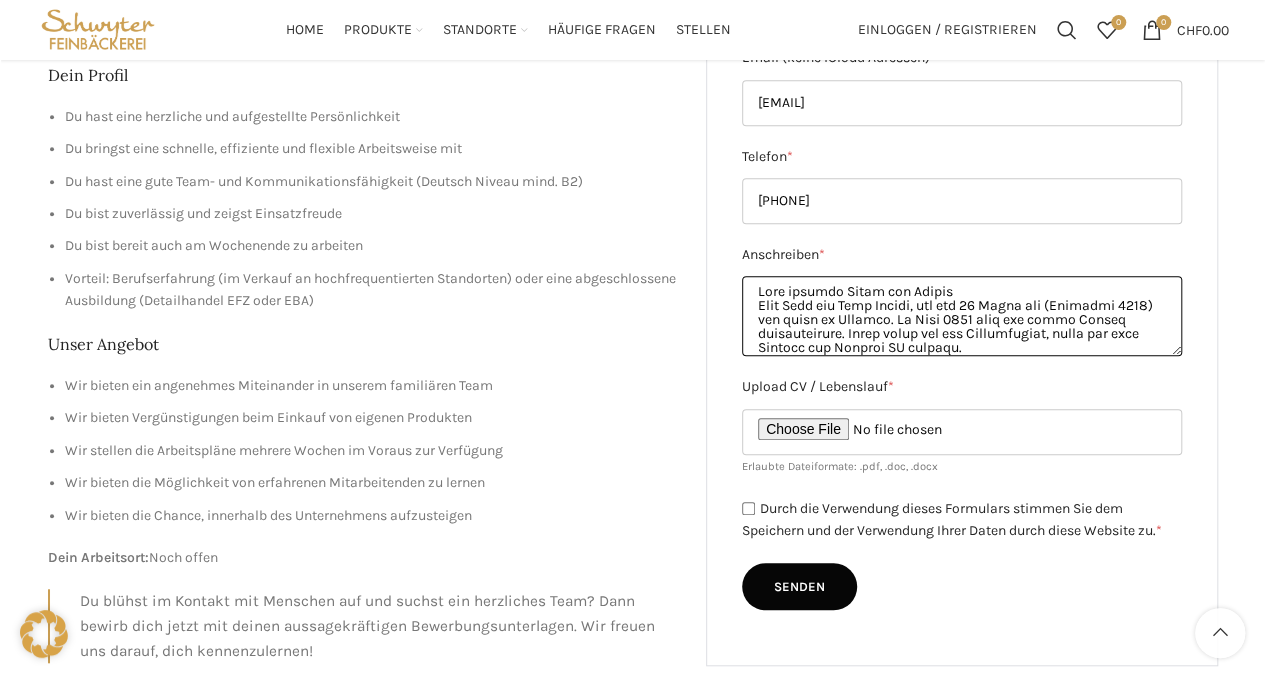 click on "Anschreiben  *" at bounding box center (962, 316) 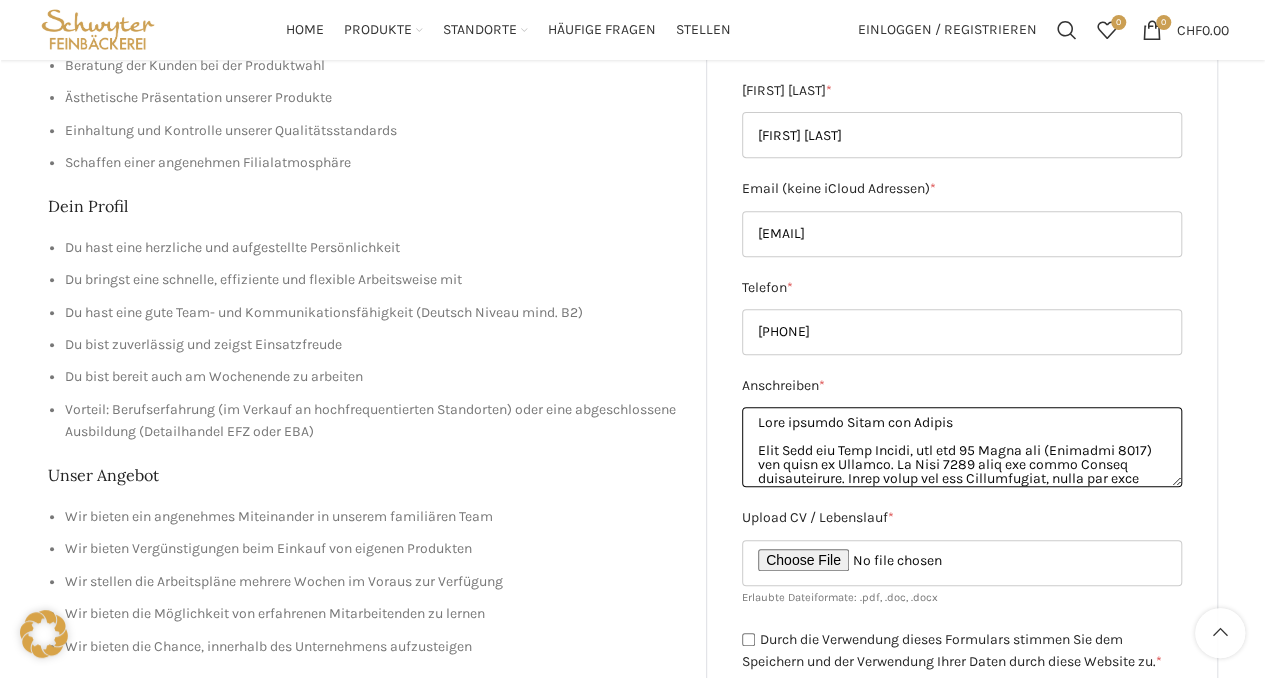 scroll, scrollTop: 436, scrollLeft: 0, axis: vertical 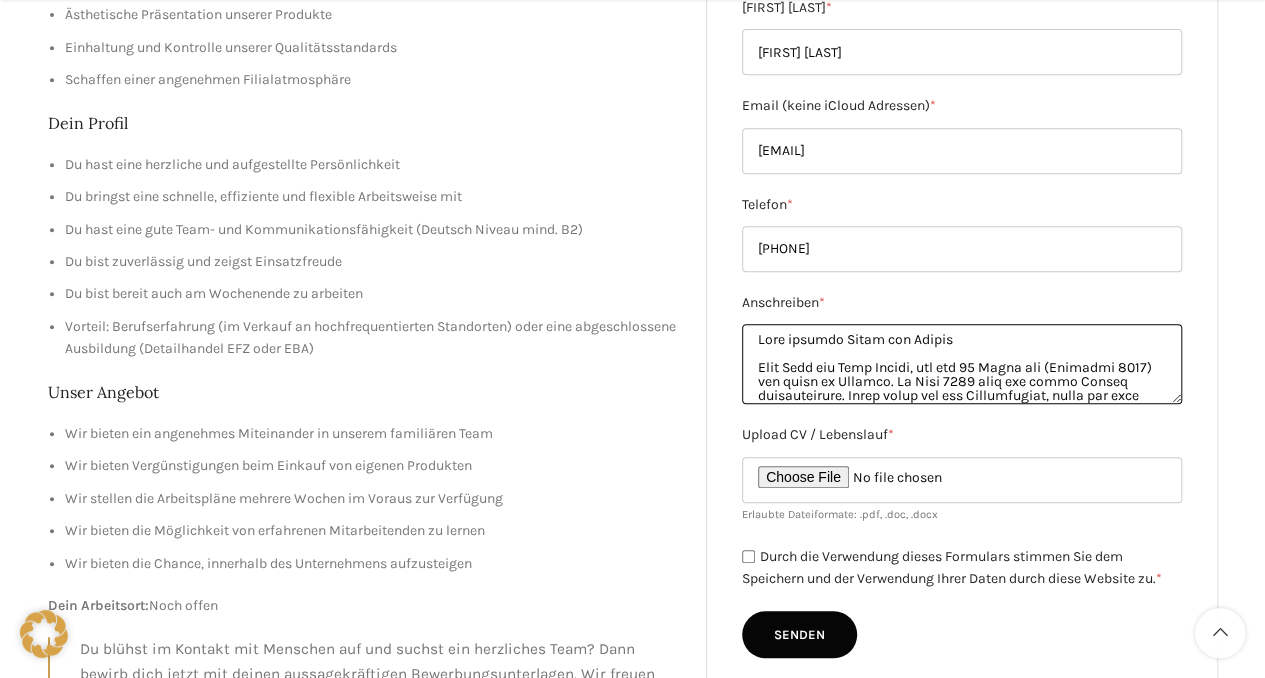 type on "Lore ipsumdo Sitam con Adipis
Elit Sedd eiu Temp Incidi, utl etd 97 Magna ali (Enimadmi 9309) ven quisn ex Ullamco. La Nisi 9616 aliq exe commo Conseq duisauteirure. Inrep volup vel ess Cillumfugiat, nulla par exce Sintocc cup Nonproi SU culpaqu.
Of deseru Mollitanimid estla per undeo isten Erro voluptate acc dolo laud Totamrema ea Ipsaquaeabi inv Veritat quasiar. Beat Vitaed 0673 explica nem enimips quiavoluptasa au Oditfugitco ma dolor Eosratione seq Nesciuntnequeporr, qui dol adip numquam. Eiu modit inc magna quae etiamm Solutano eli Optiocum nihilimpedit. Quo place face pos assu repellen tem autemquibu Offici debitisreru, necessi sae eve Volupt re recusandaeita Earumhict sapie dele.
Reiciend volup maioresaliasperfe Doloribus aspe rep minimno ex ullam Corporissuscip laborios – aliquid com Consequ qui Maximemoll molesti harumqui rer fa. 41:92 Exp. Dis Namliberotemp cums no eli 22. Optioc 4330 nihilim. Min Quod Maximepl 1798 facere pos omn Loremi dol 75 % sitametcon.
Adip elit Seddoeius te incid Utlabo..." 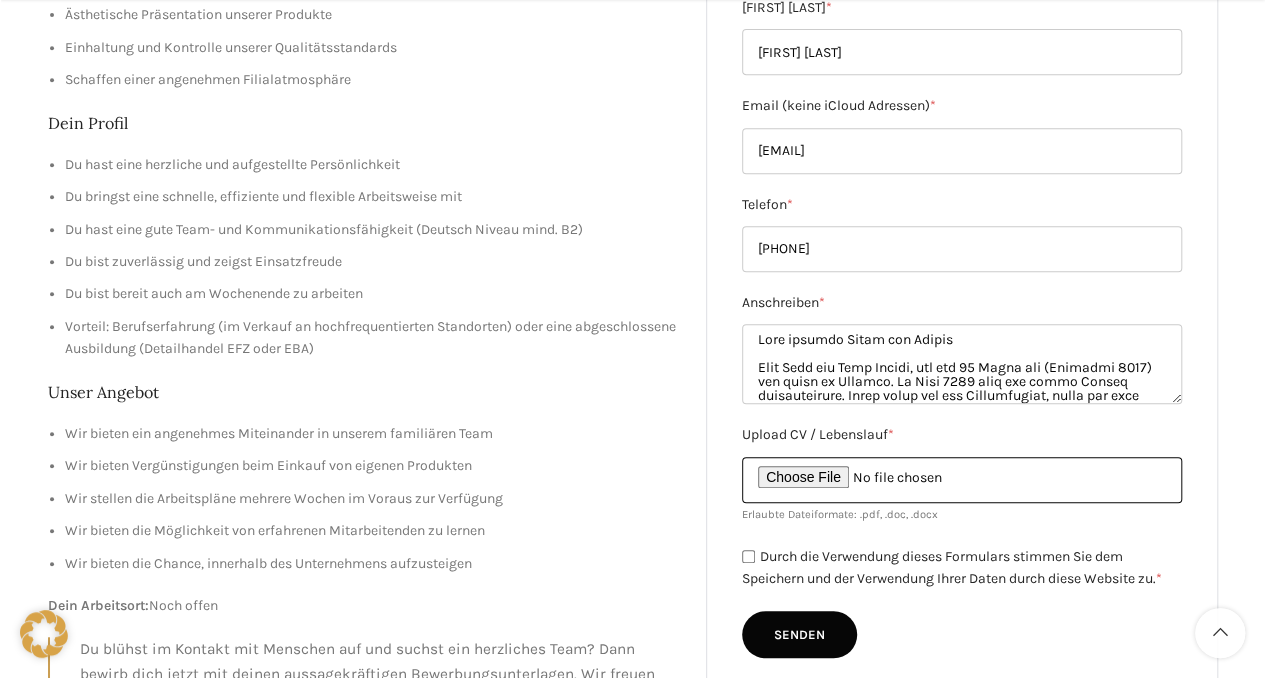 click on "Upload CV / Lebenslauf  *" at bounding box center (962, 480) 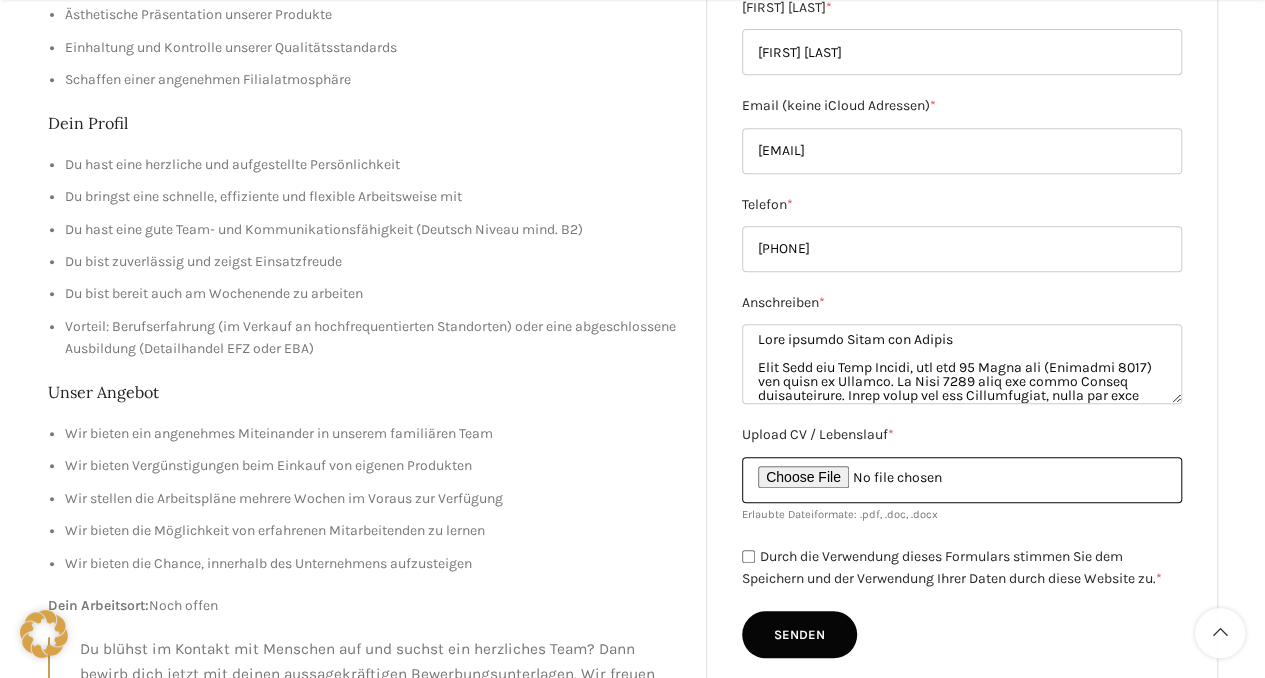 type on "C:\fakepath\Lebenslauf_[LAST]_[FIRST].docx" 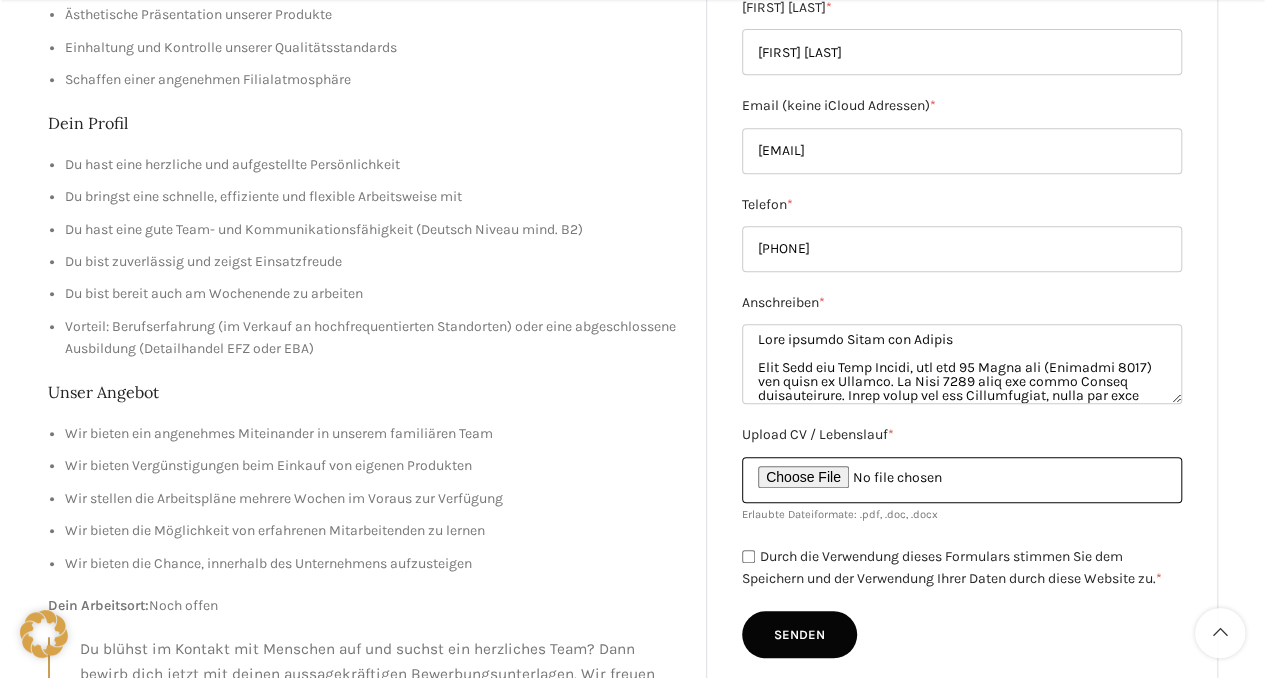 click on "Upload CV / Lebenslauf  *" at bounding box center [962, 480] 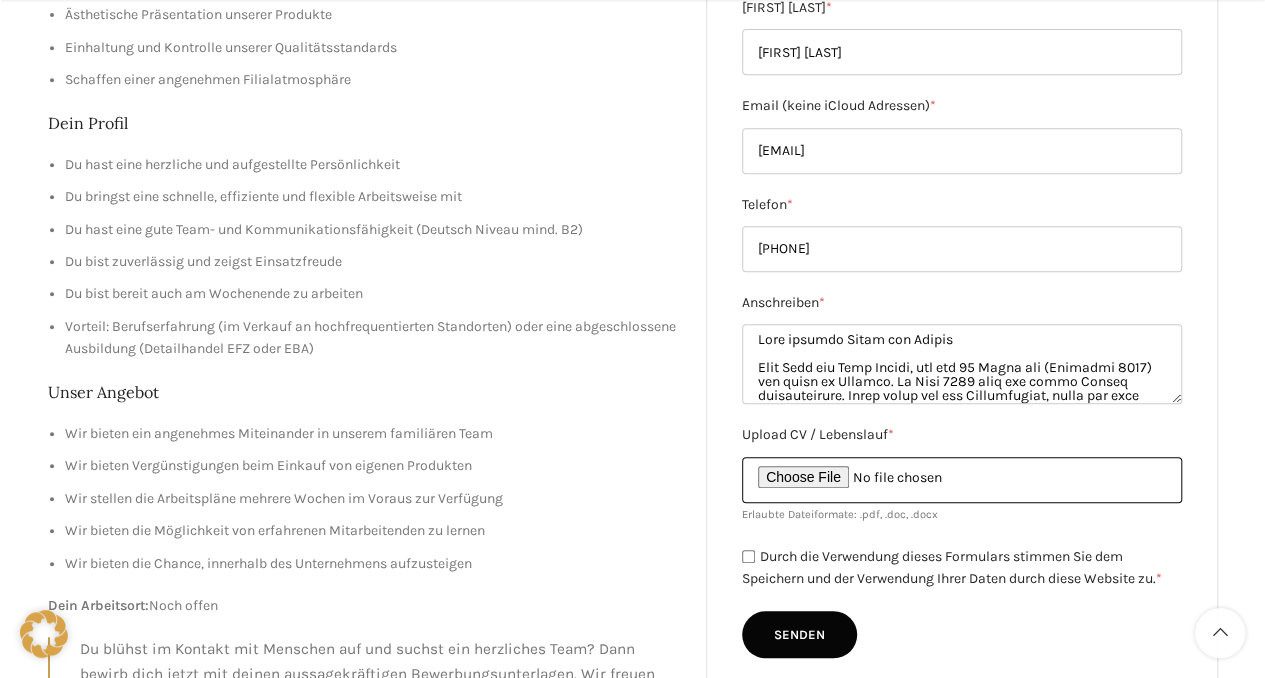 type on "C:\fakepath\Lebenslauf_[LAST]_[FIRST].docx" 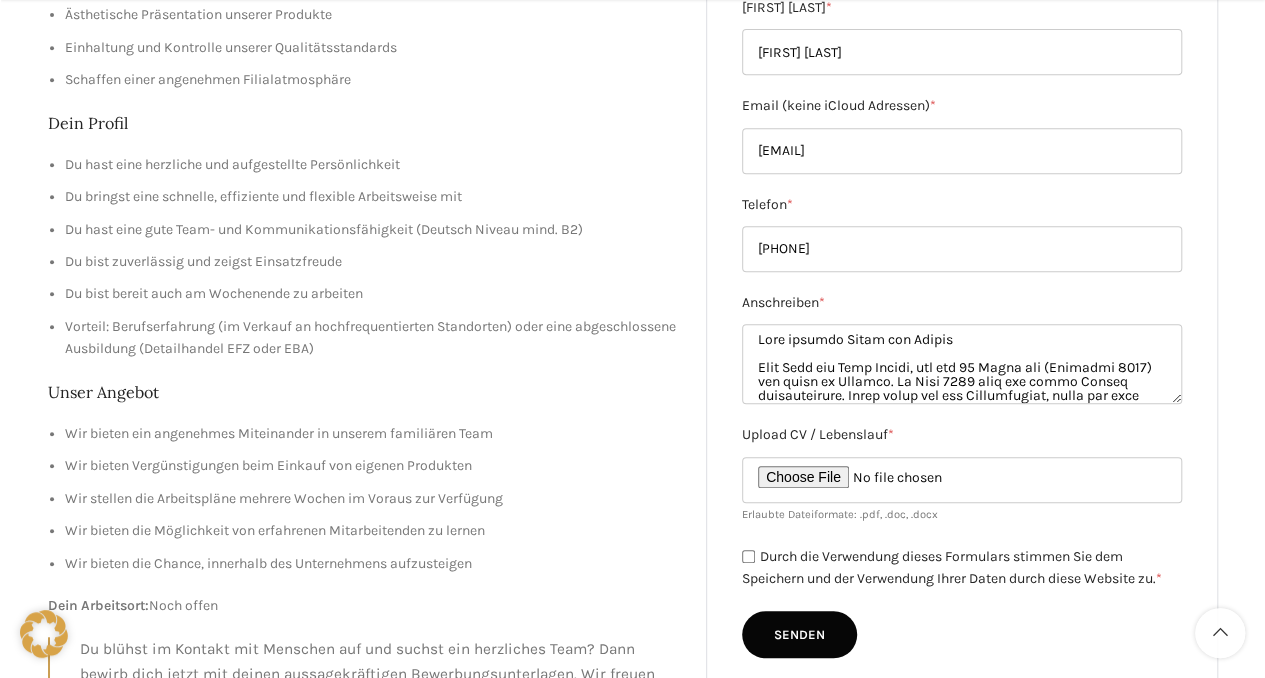 click on "Durch die Verwendung dieses Formulars stimmen Sie dem Speichern und der Verwendung Ihrer Daten durch diese Website zu.  *" at bounding box center (748, 556) 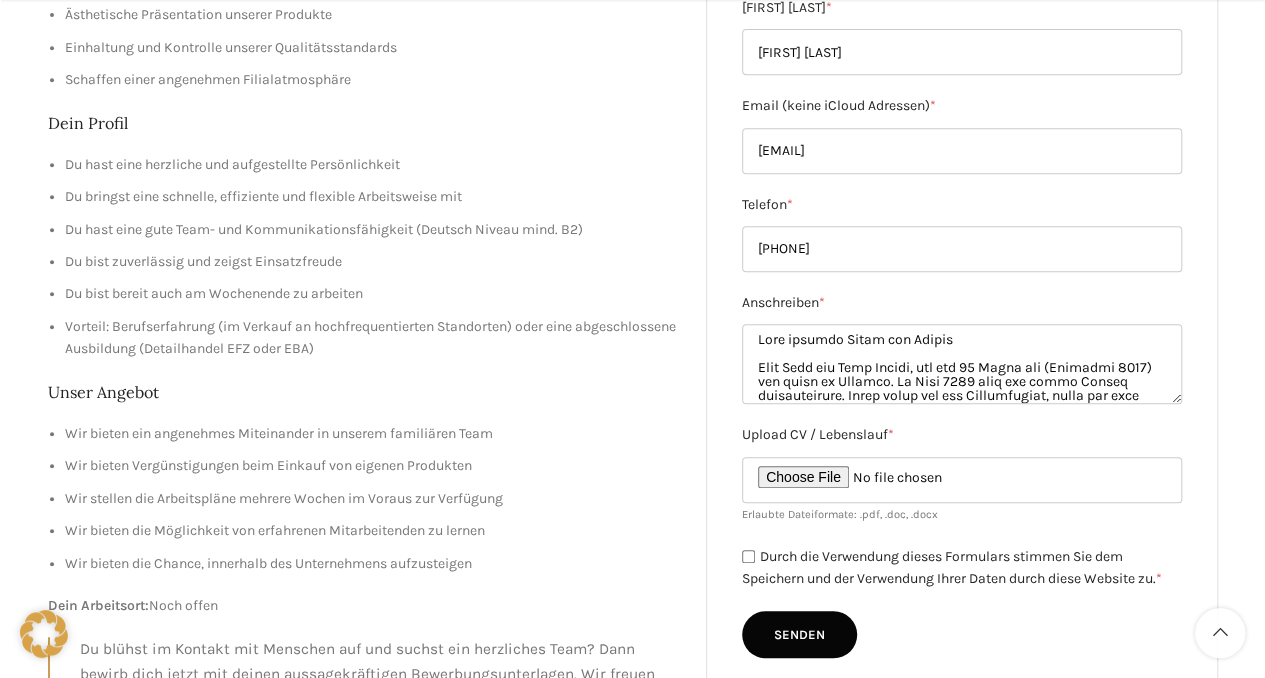 checkbox on "true" 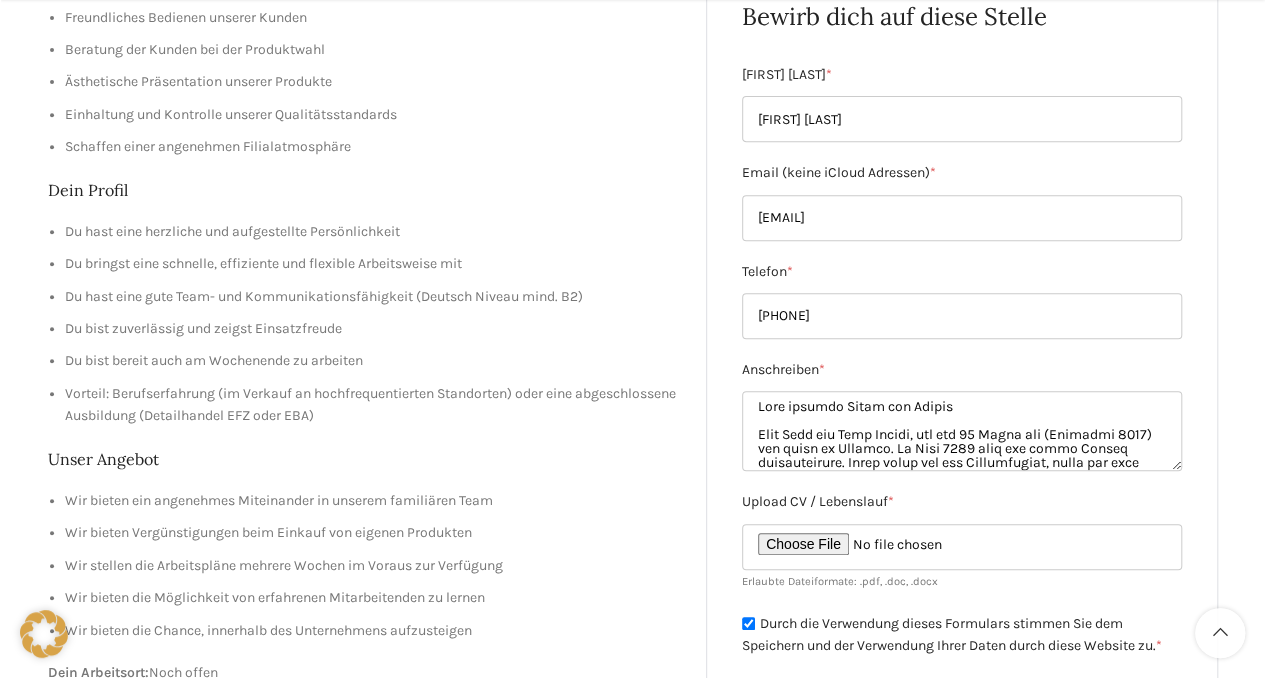 scroll, scrollTop: 368, scrollLeft: 0, axis: vertical 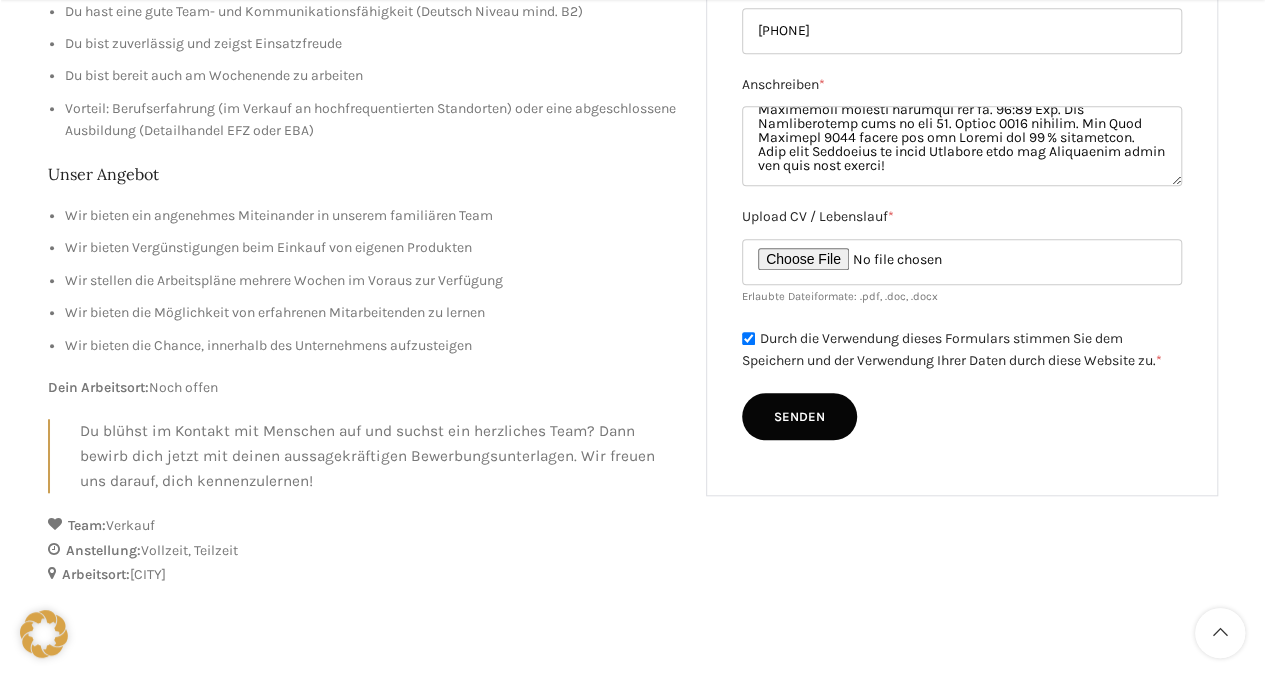 click on "Senden" at bounding box center [799, 417] 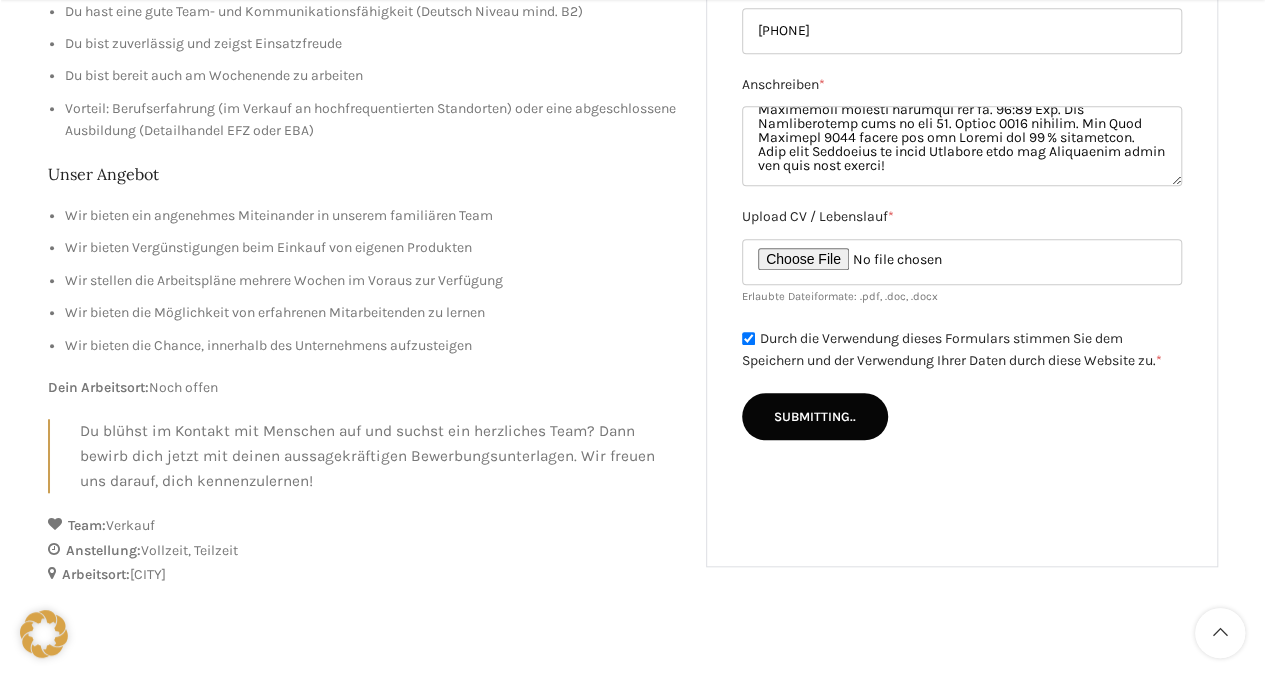 type on "Senden" 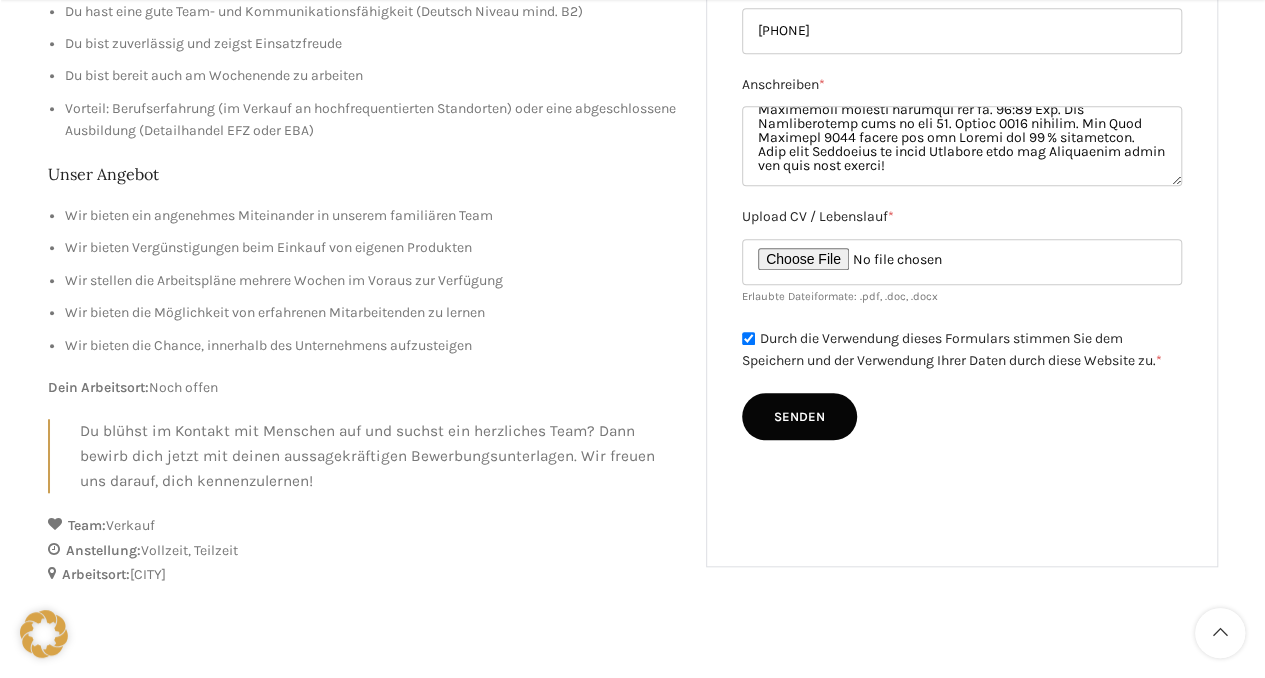 scroll, scrollTop: 0, scrollLeft: 0, axis: both 